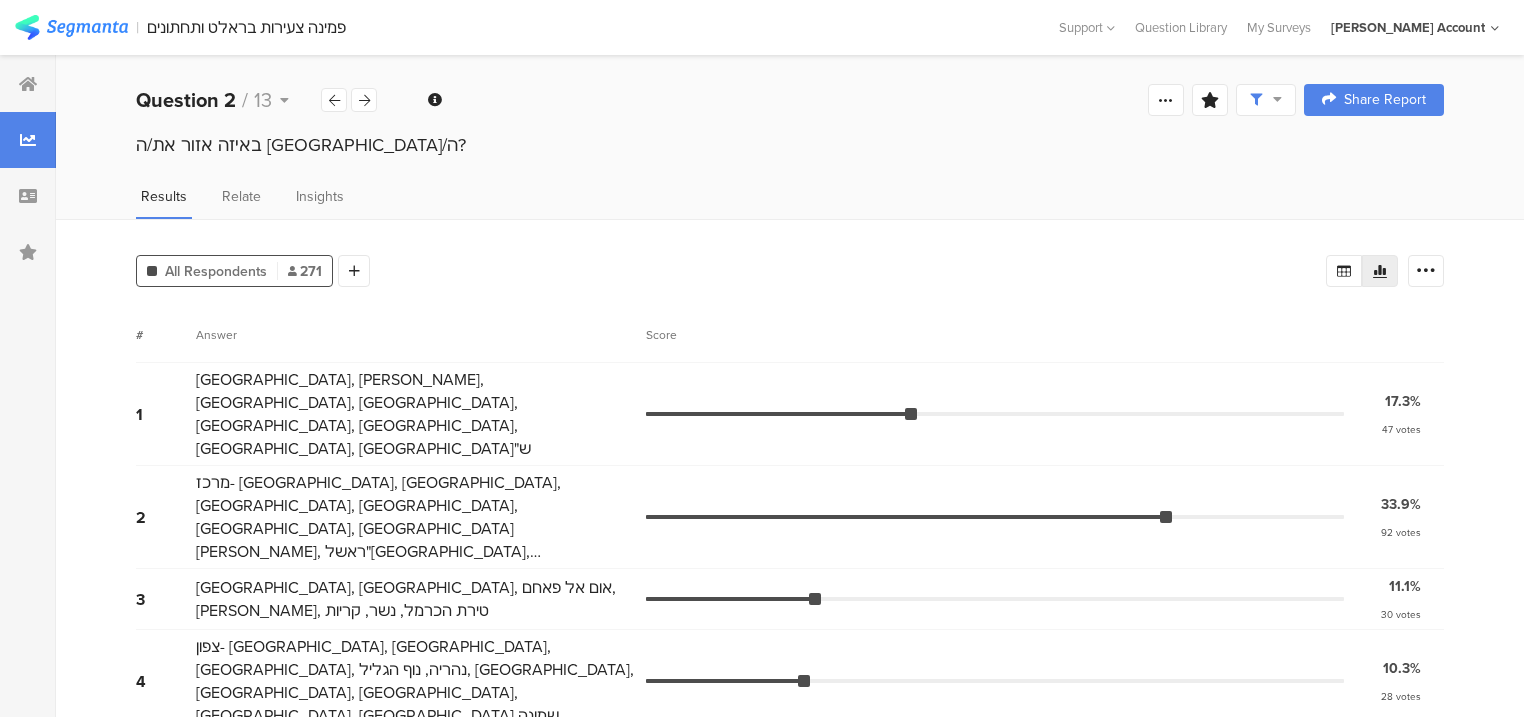 scroll, scrollTop: 67, scrollLeft: 0, axis: vertical 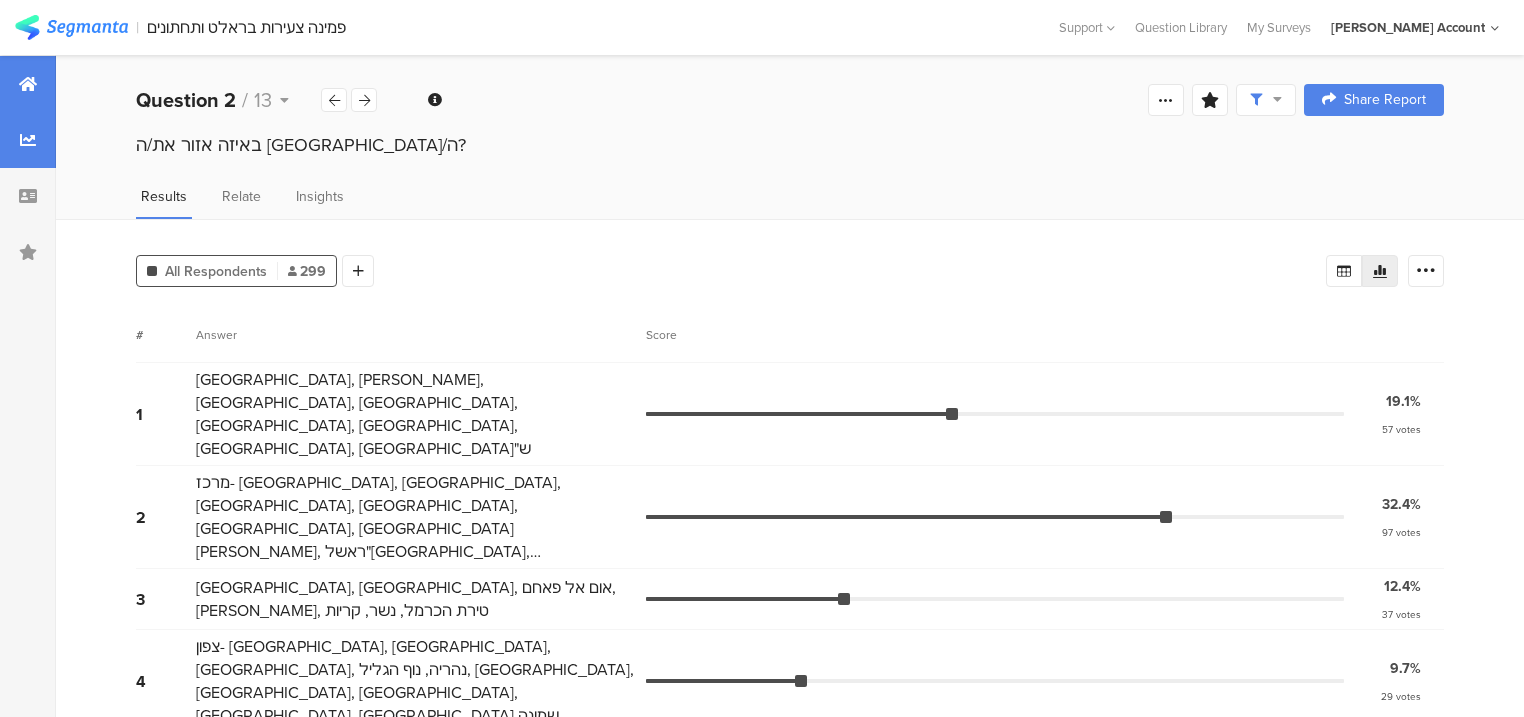 click at bounding box center (28, 84) 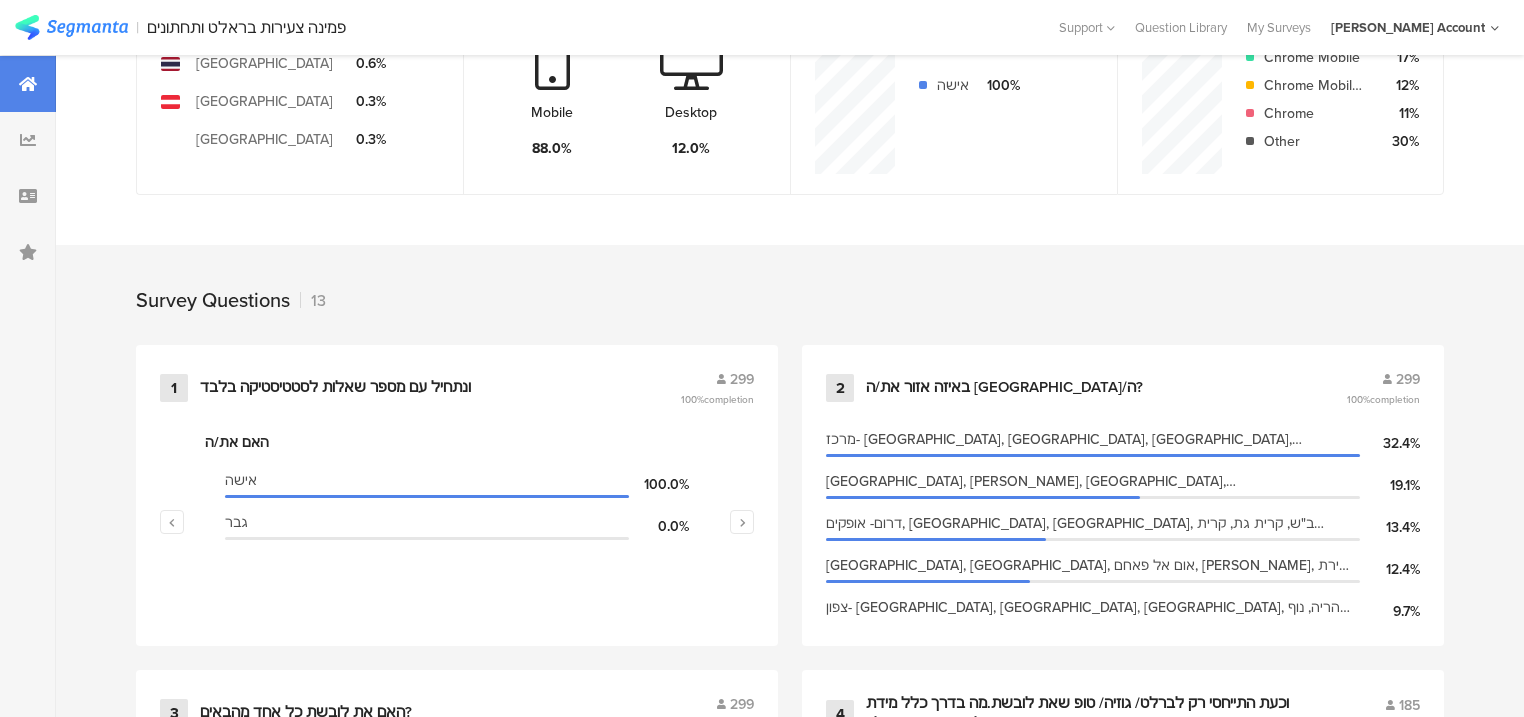 scroll, scrollTop: 720, scrollLeft: 0, axis: vertical 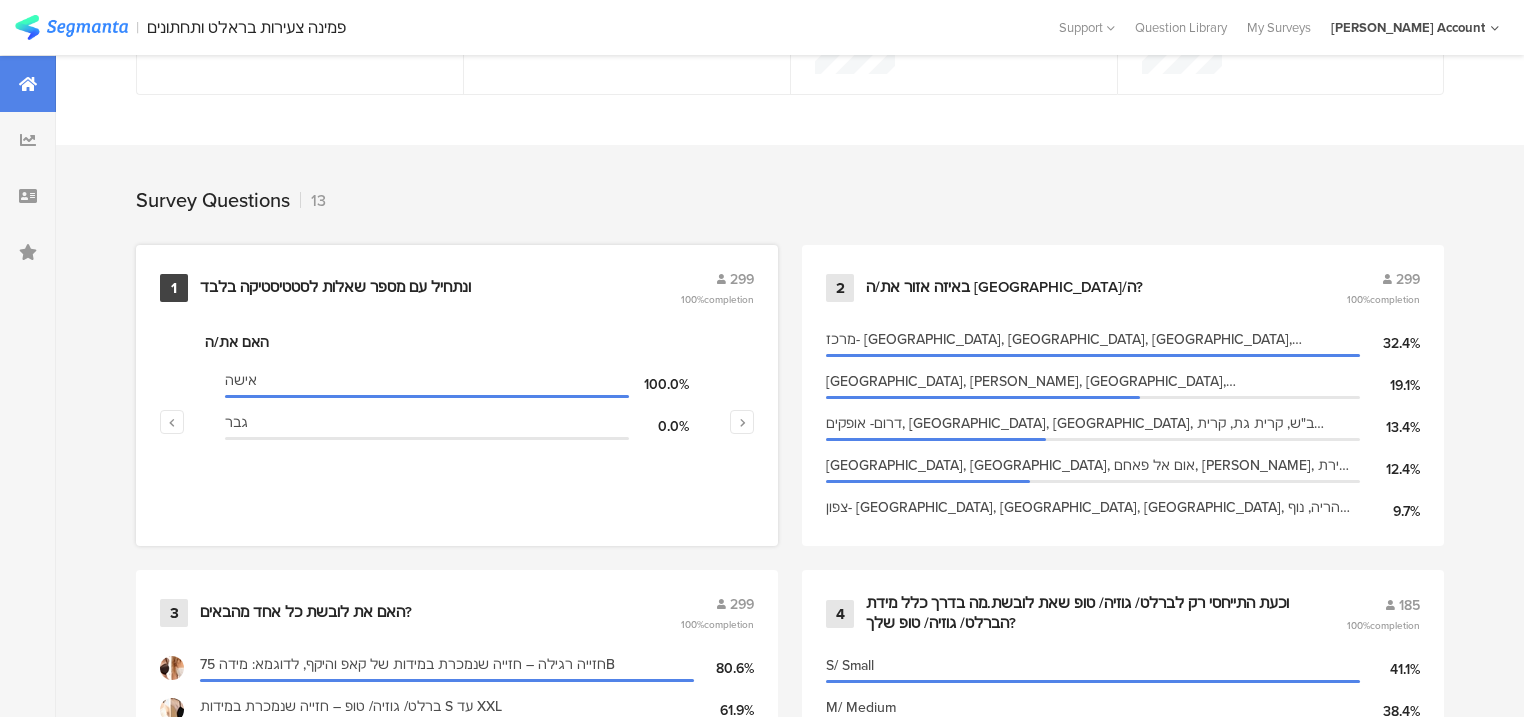 click on "ונתחיל עם מספר שאלות לסטטיסטיקה בלבד﻿﻿" at bounding box center (335, 288) 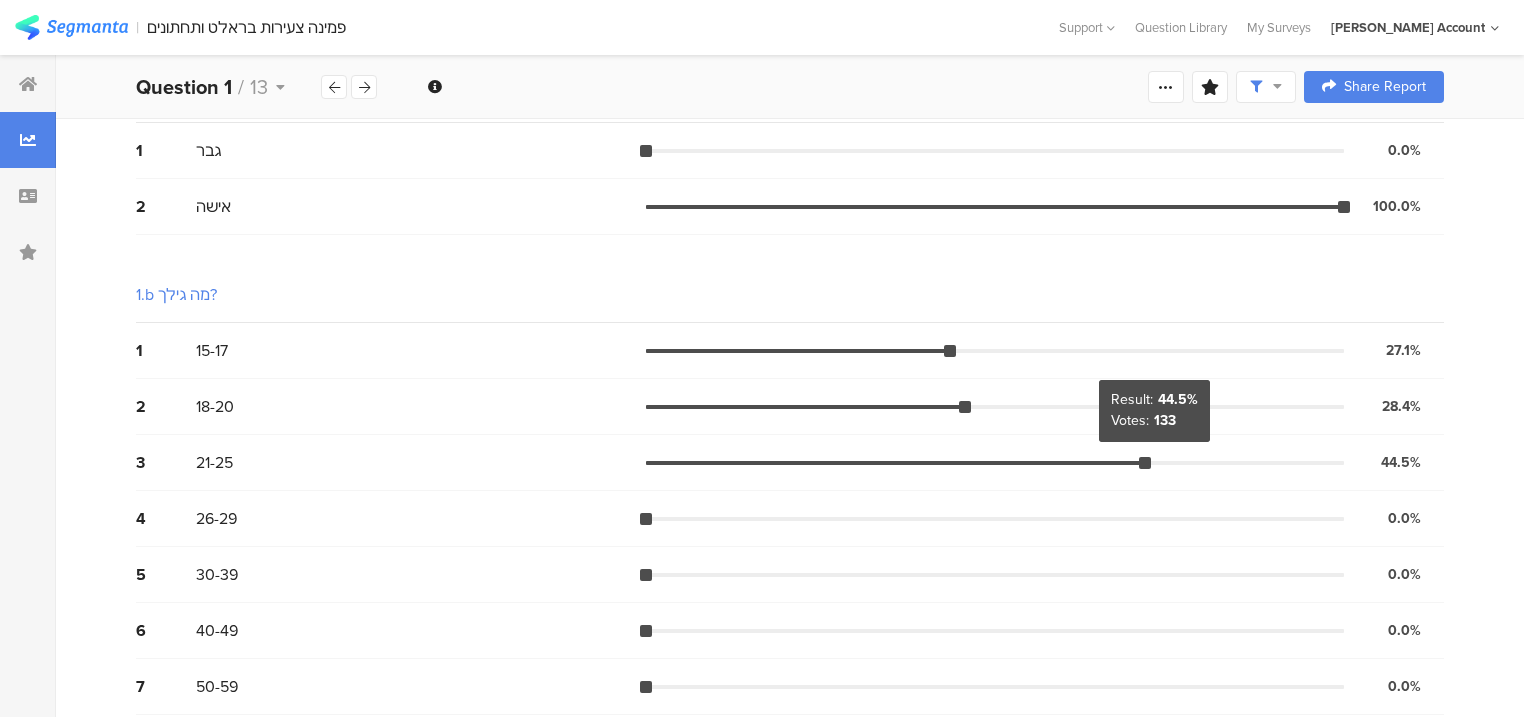 scroll, scrollTop: 0, scrollLeft: 0, axis: both 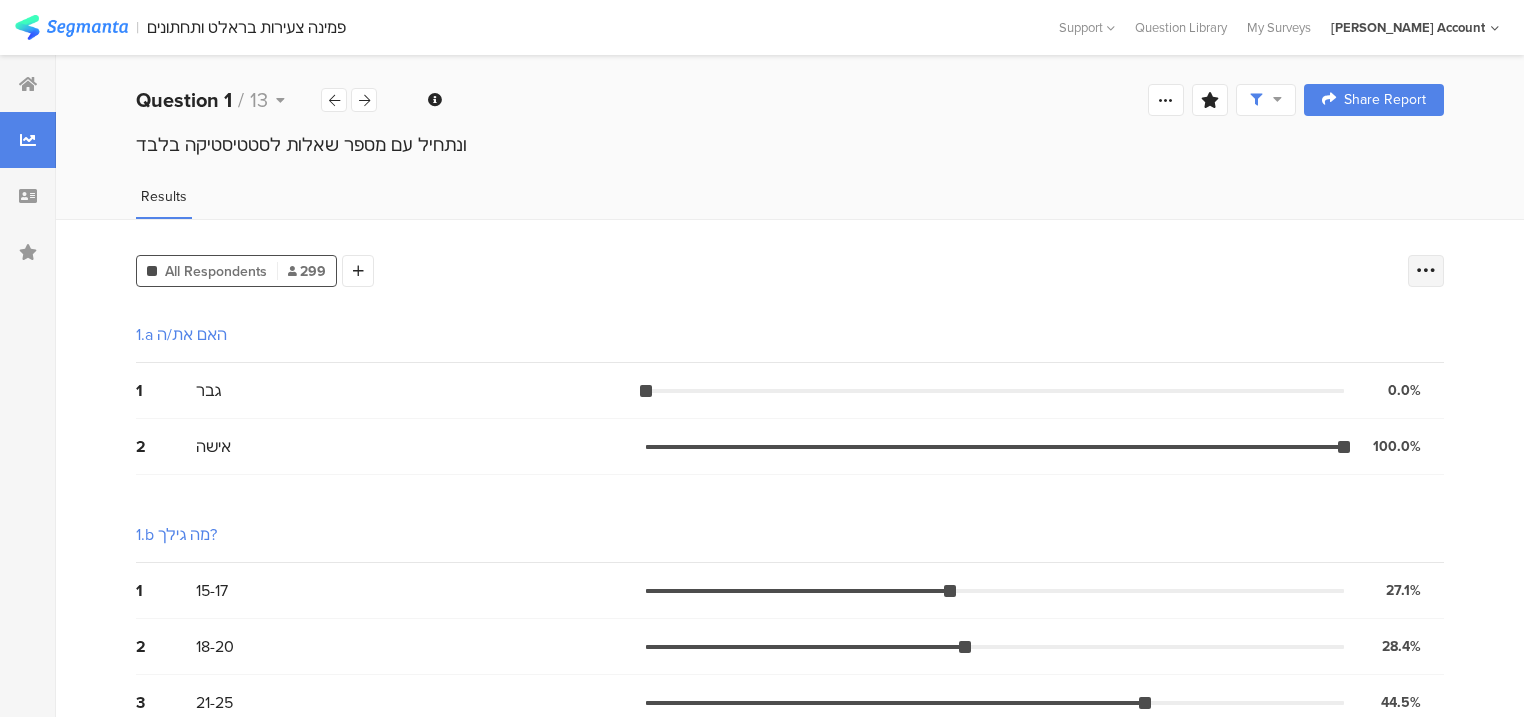 click at bounding box center [1426, 271] 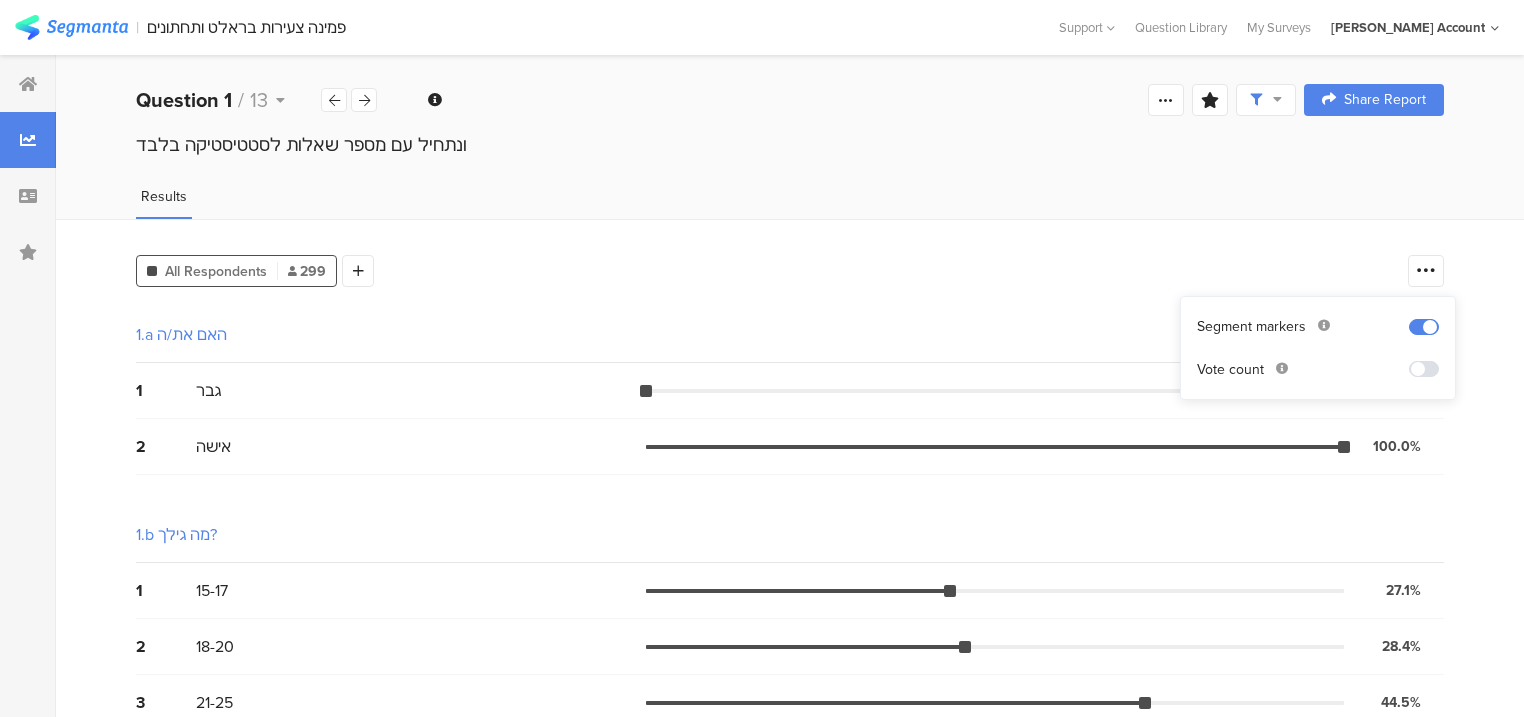 click at bounding box center (1424, 369) 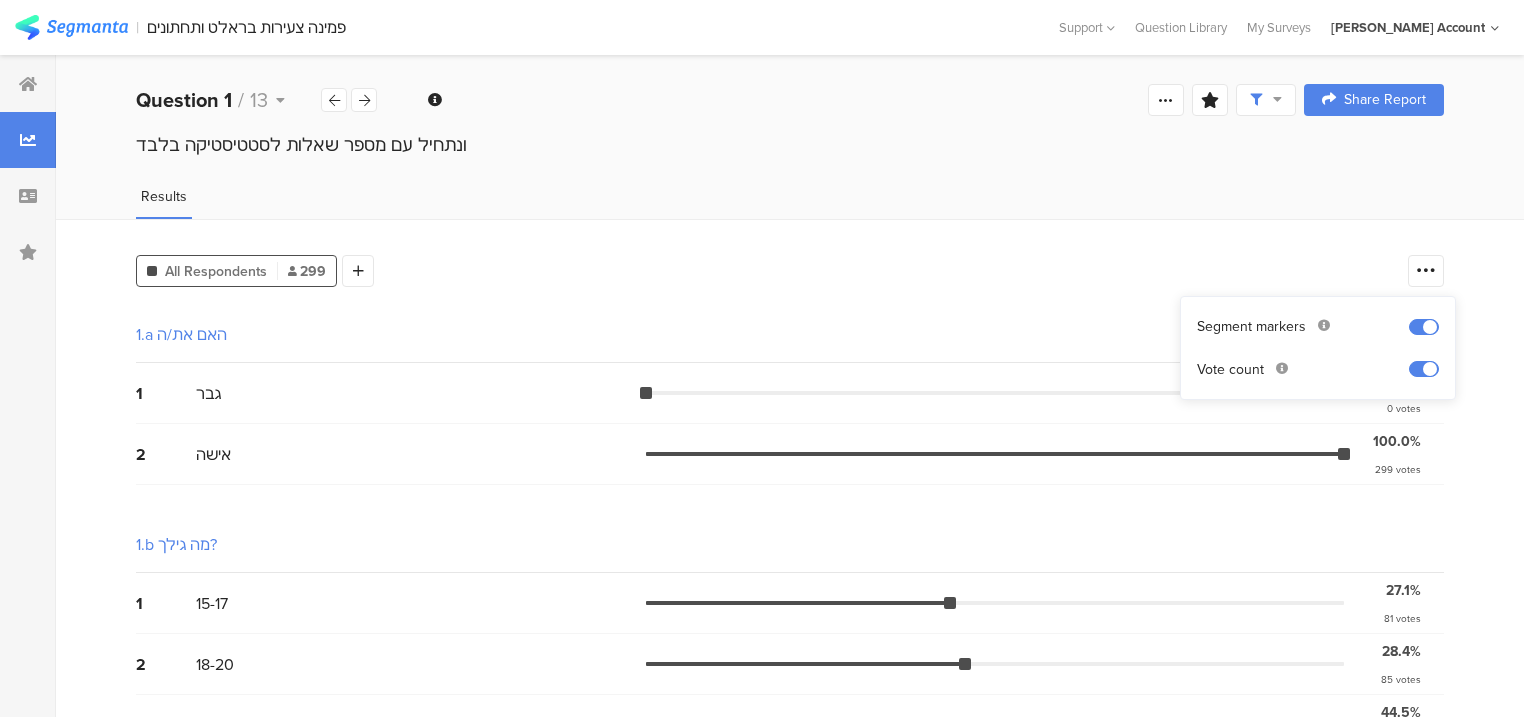scroll, scrollTop: 320, scrollLeft: 0, axis: vertical 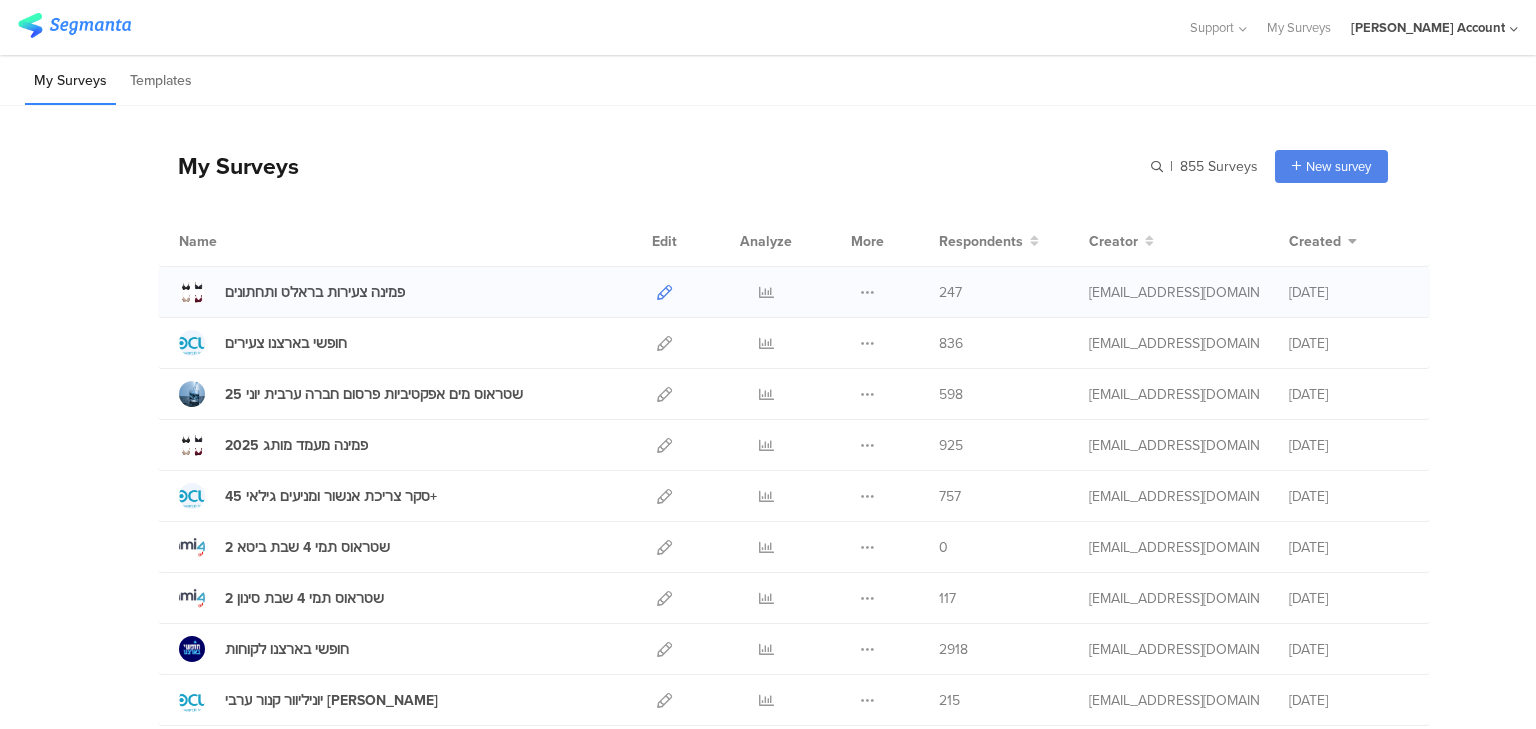 click at bounding box center [664, 292] 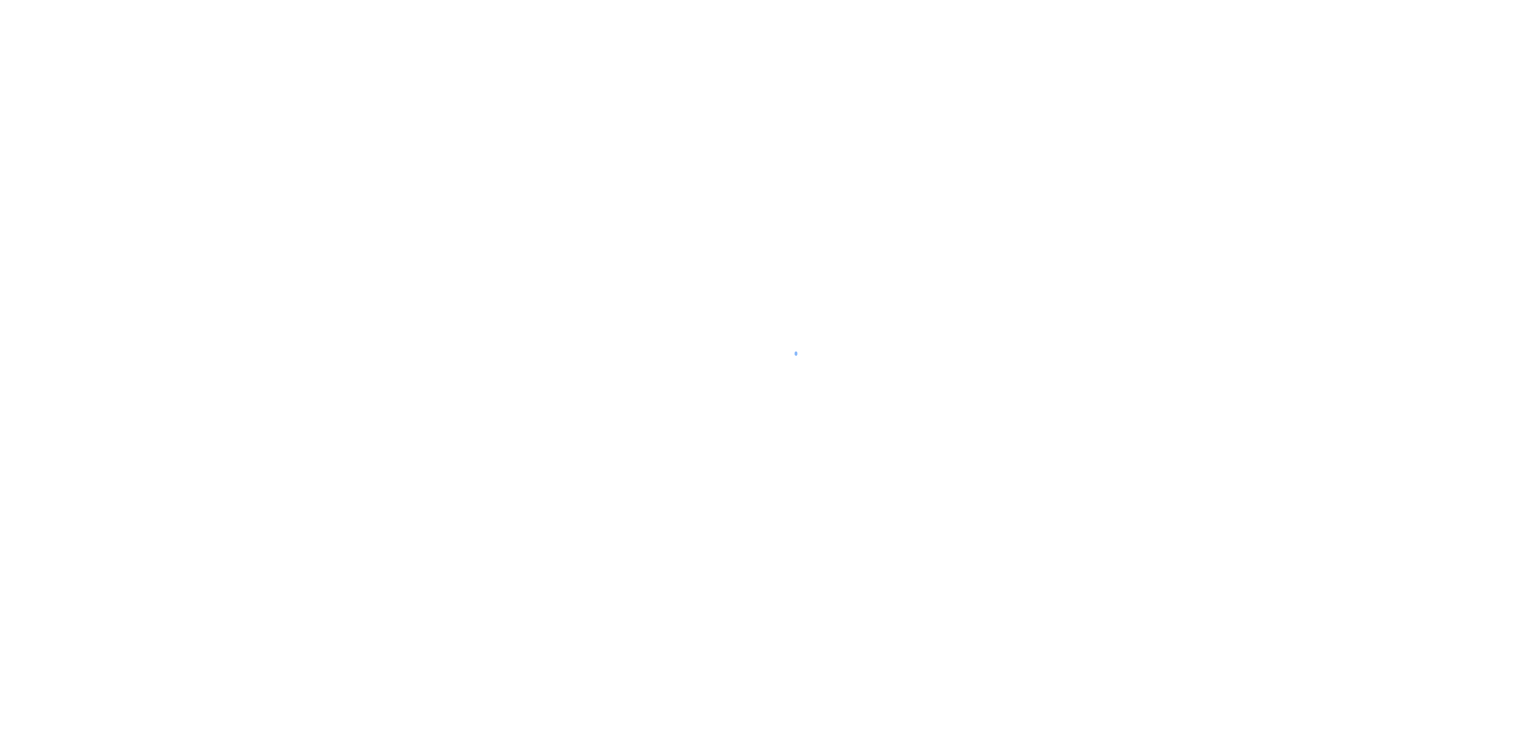 scroll, scrollTop: 0, scrollLeft: 0, axis: both 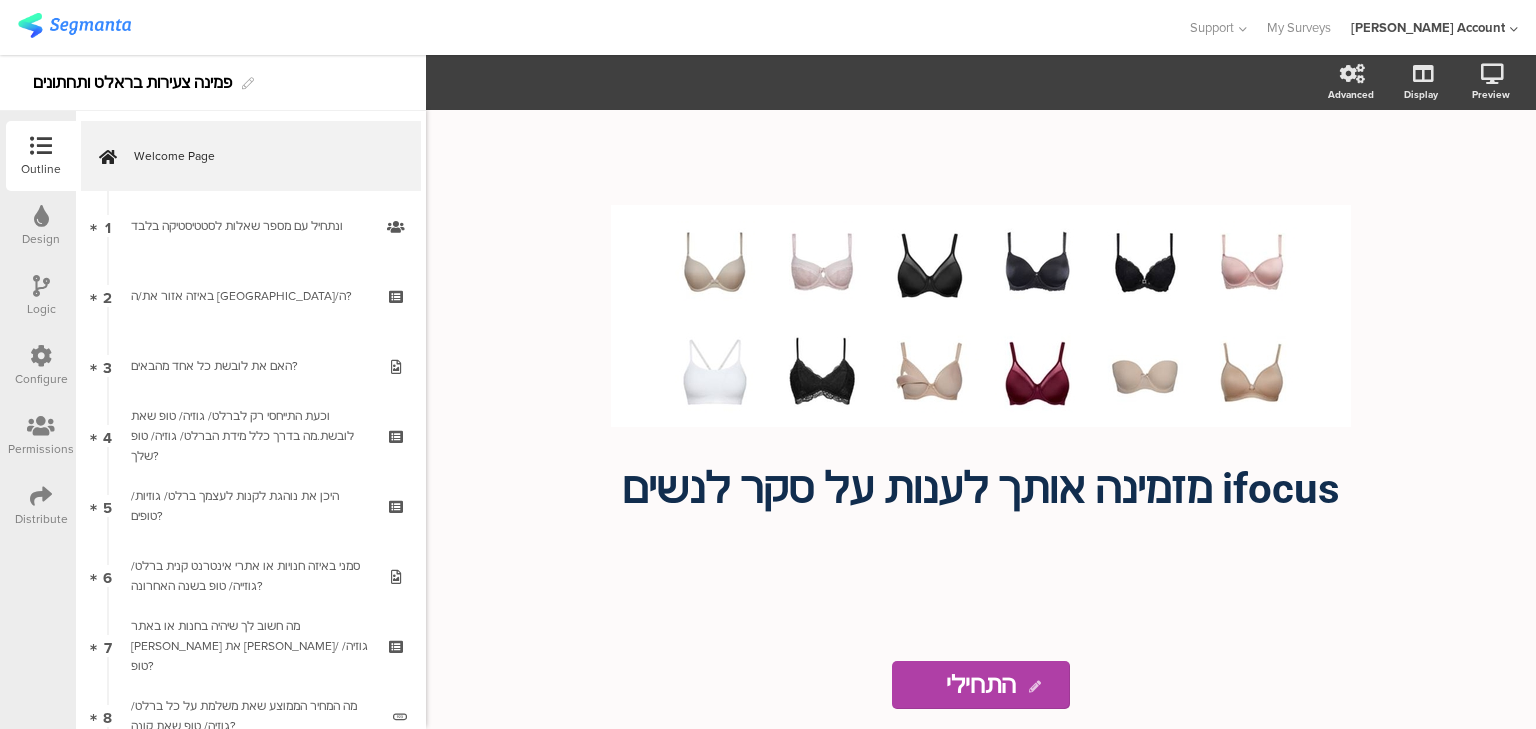click at bounding box center [41, 496] 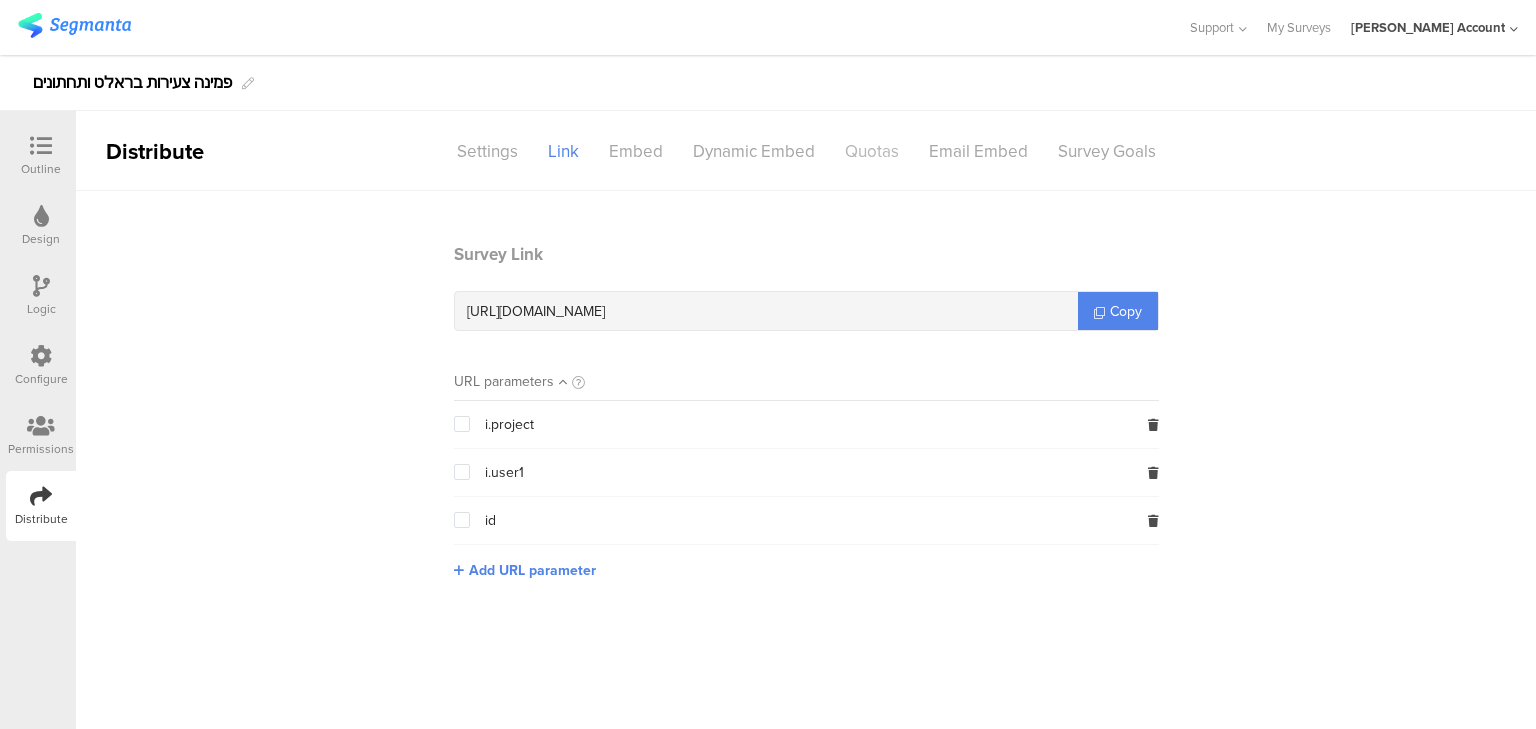 click on "Quotas" at bounding box center [872, 151] 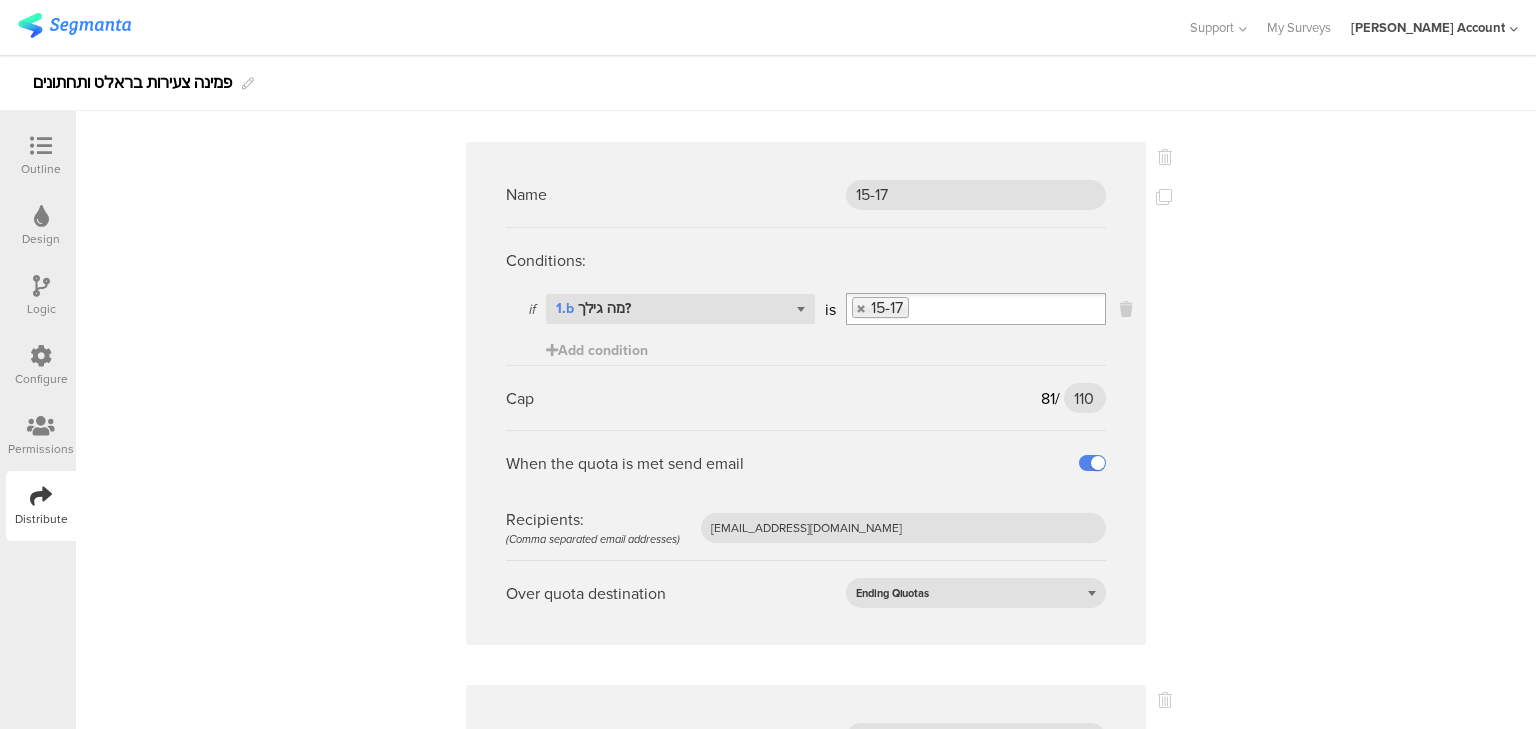 scroll, scrollTop: 720, scrollLeft: 0, axis: vertical 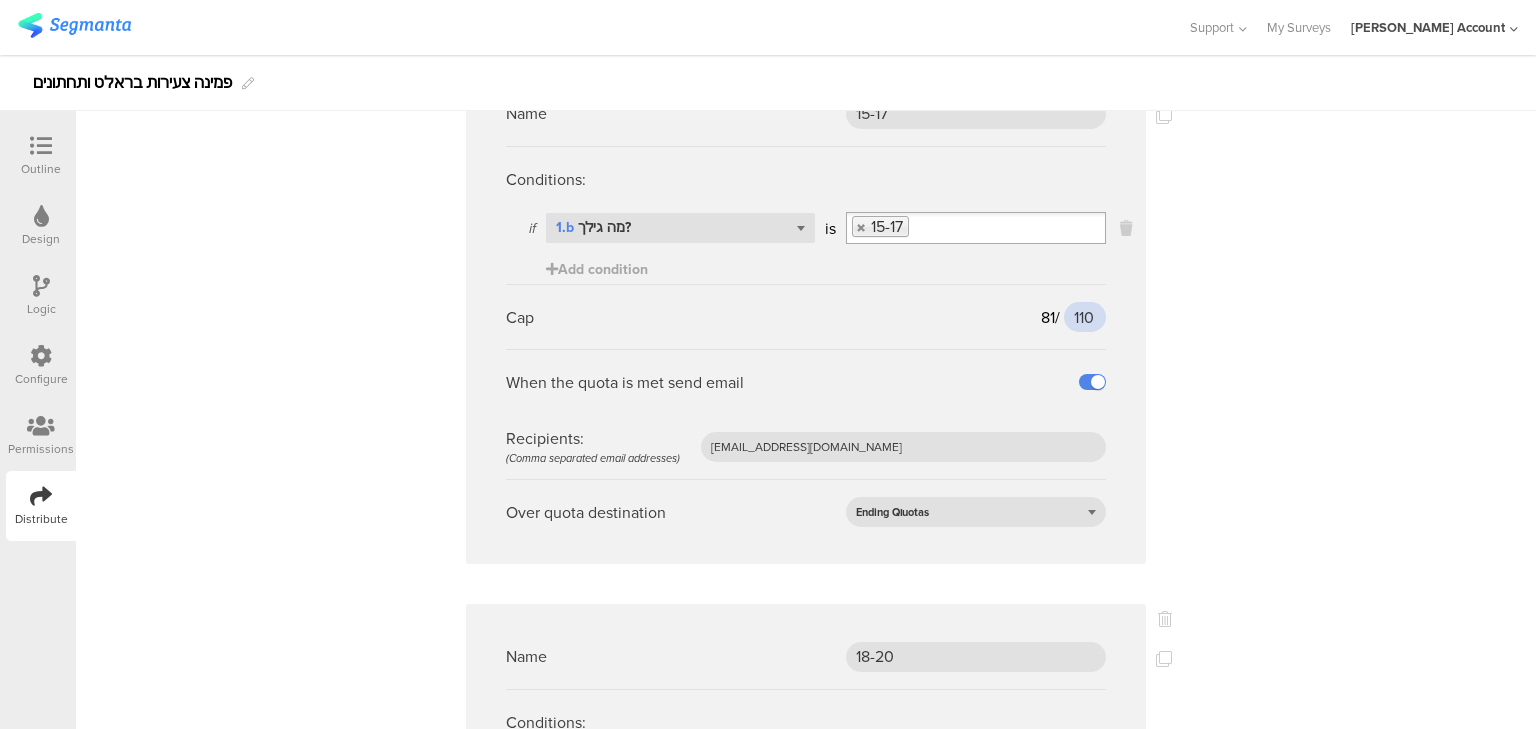 click on "110" at bounding box center [1085, 317] 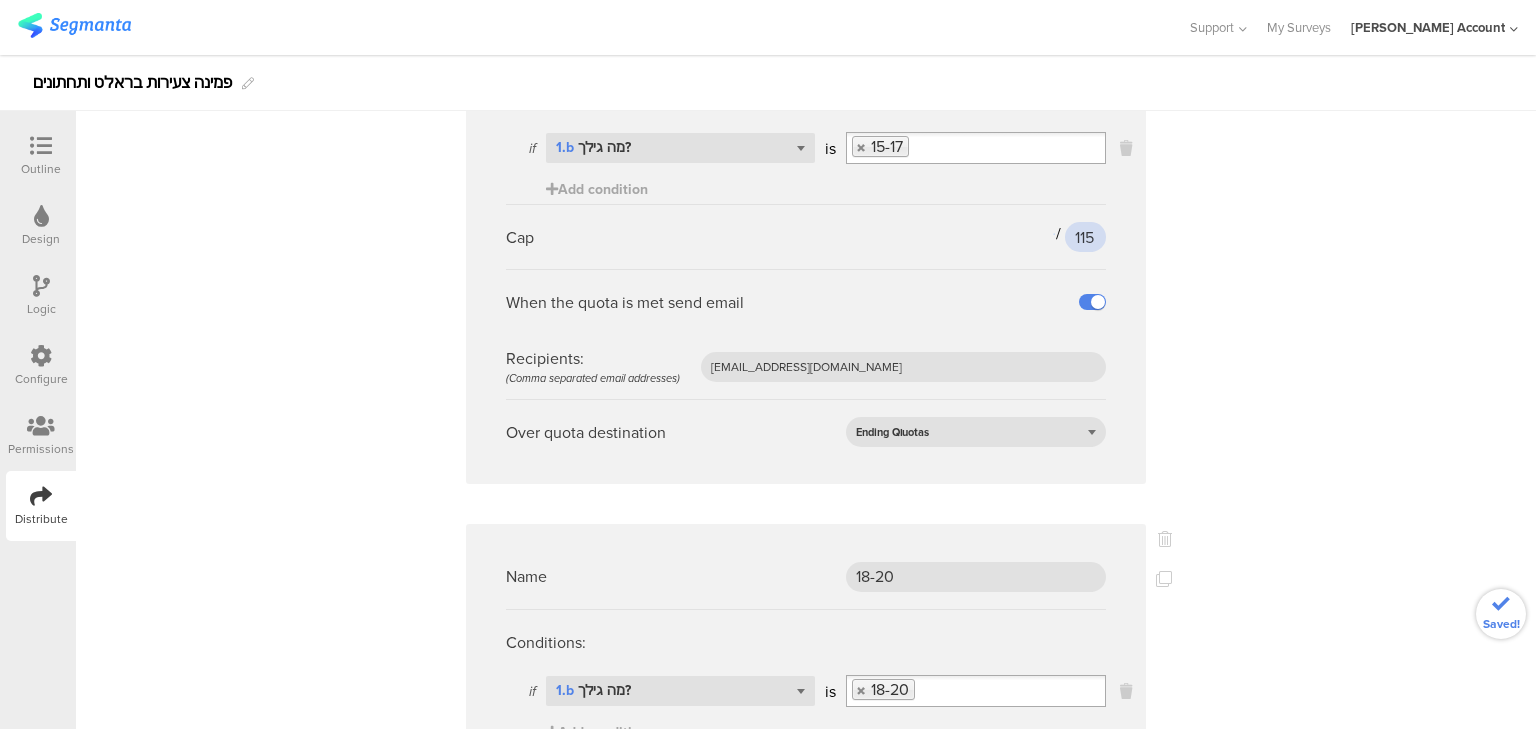 type on "115" 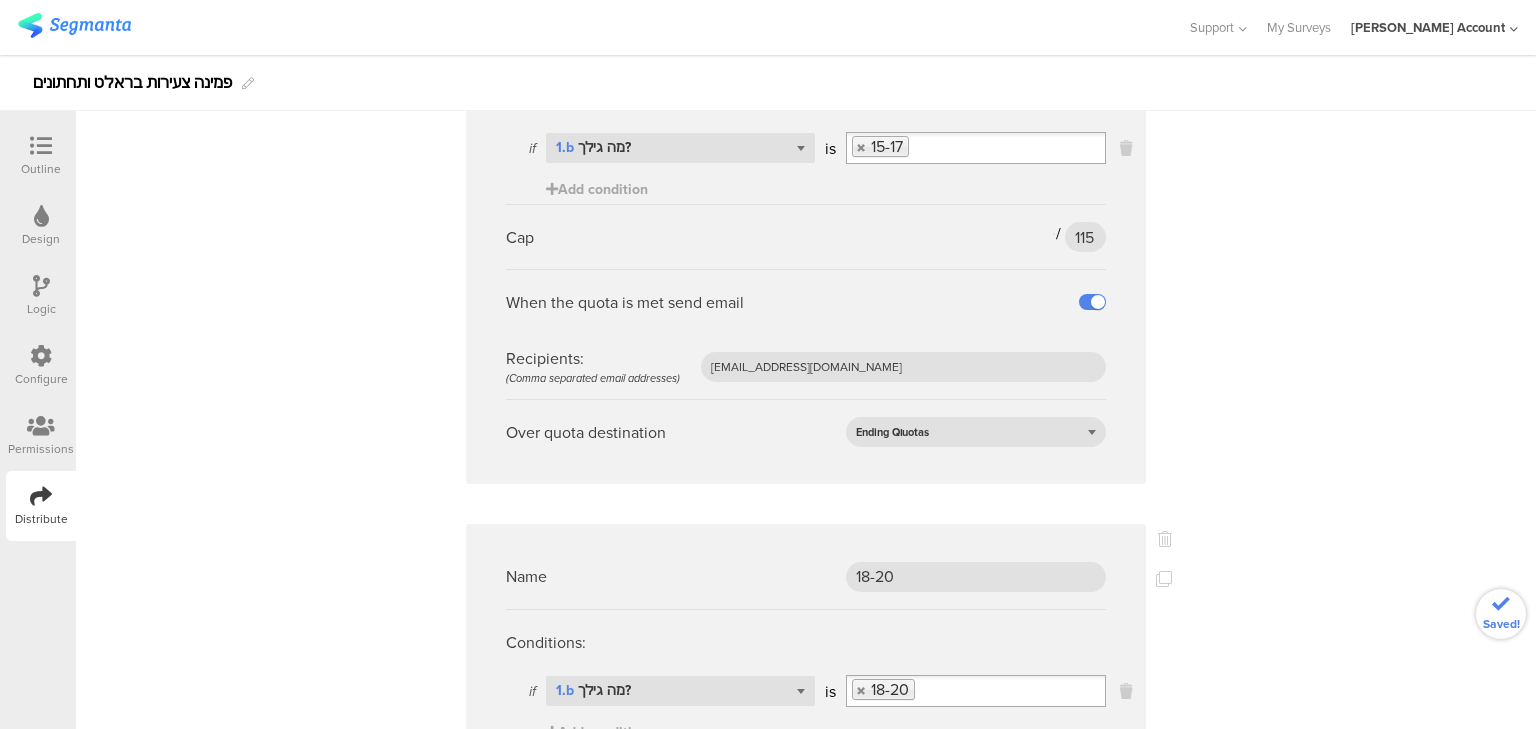 click on "Name
נשים
Conditions:
if
Select question...   1.a האם את/ה
is
אישה
Add condition
Cap
299
/
400
400
When the quota is met send email
Recipients:  (Comma separated email addresses)
odelya@ifocus-r.com
Over quota destination
Ending Qוuotas
Name
15-17
Conditions:
if
Select question...   1.b מה גילך?
is
15-17
Add condition
Cap
81
/
115
115
When the quota is met send email" at bounding box center [806, 817] 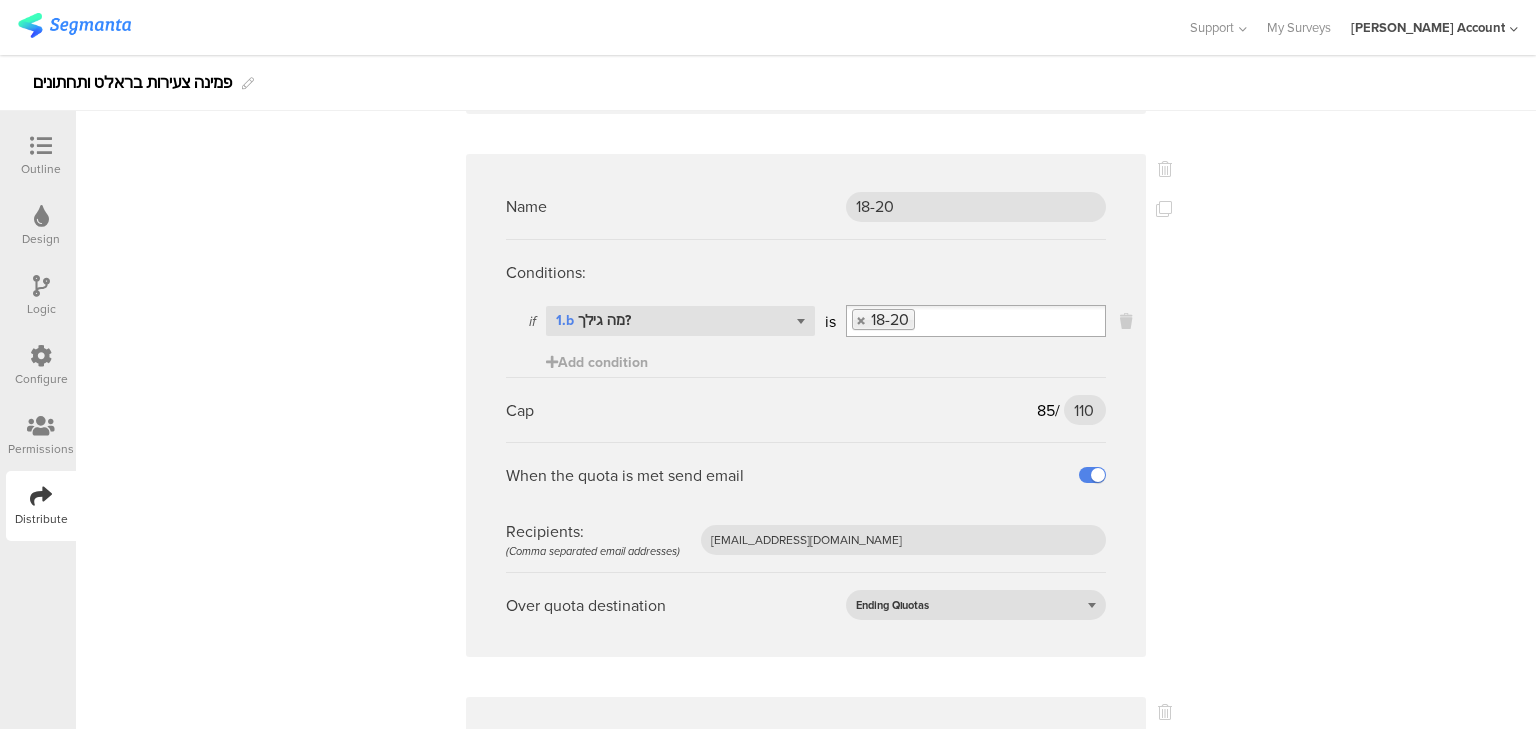 scroll, scrollTop: 1200, scrollLeft: 0, axis: vertical 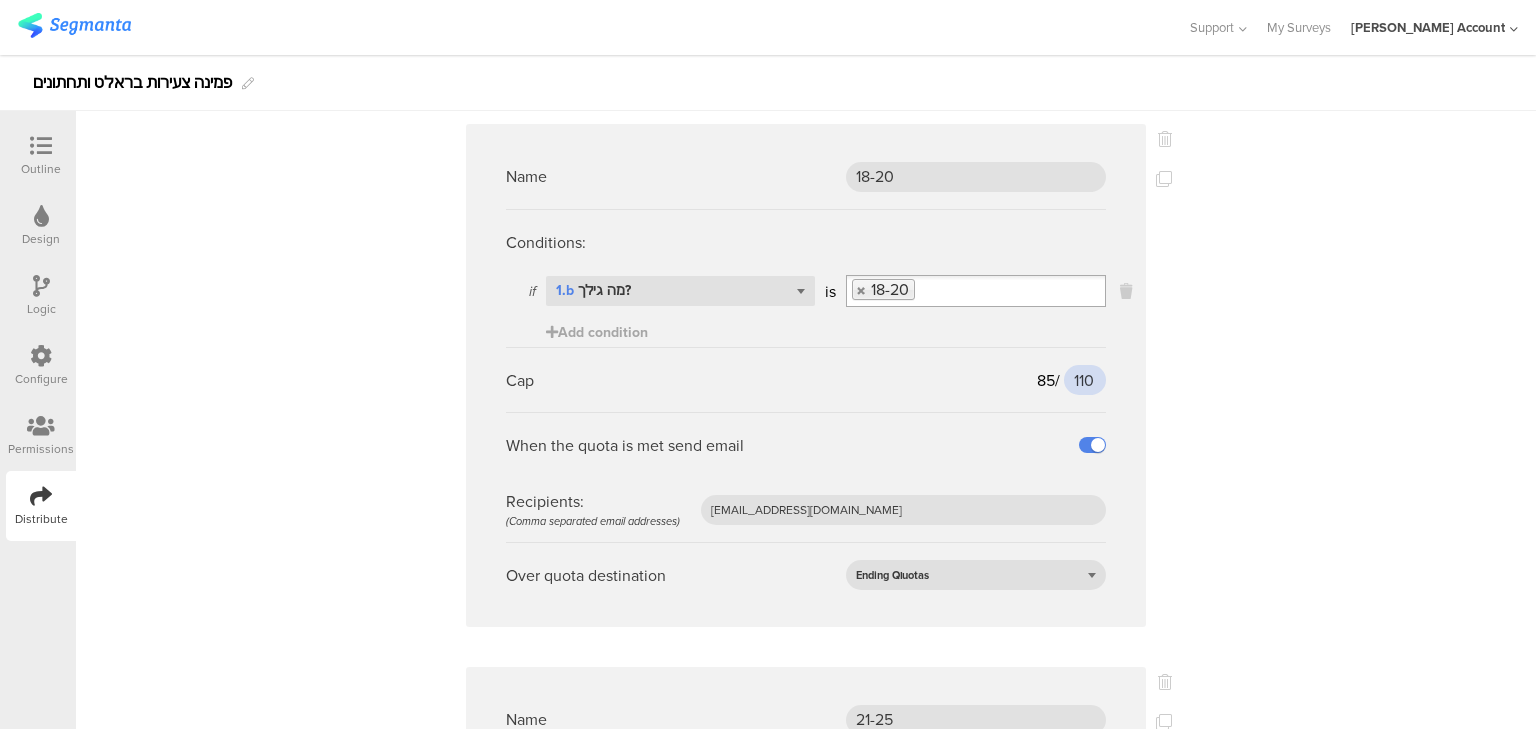 click on "110" at bounding box center [1085, 380] 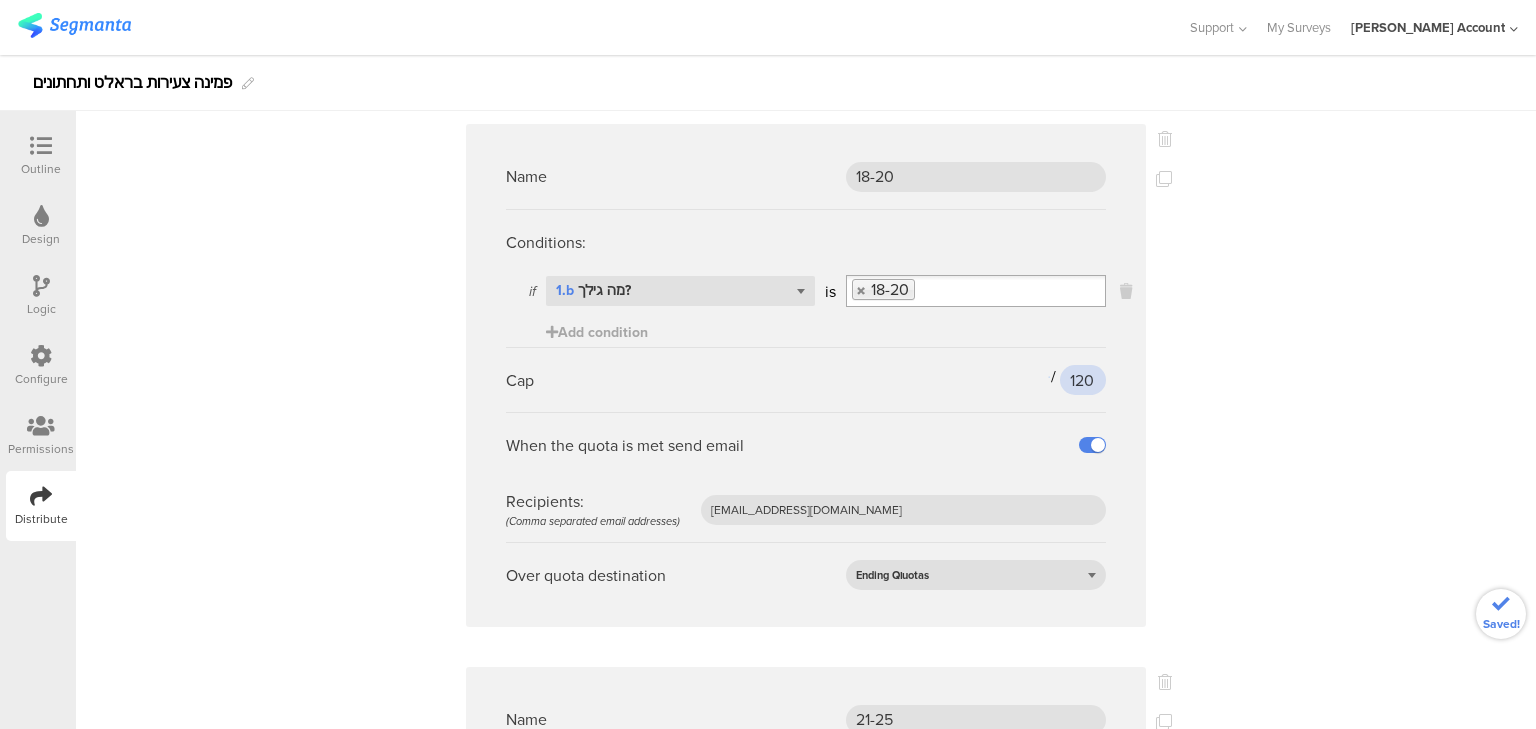 type on "120" 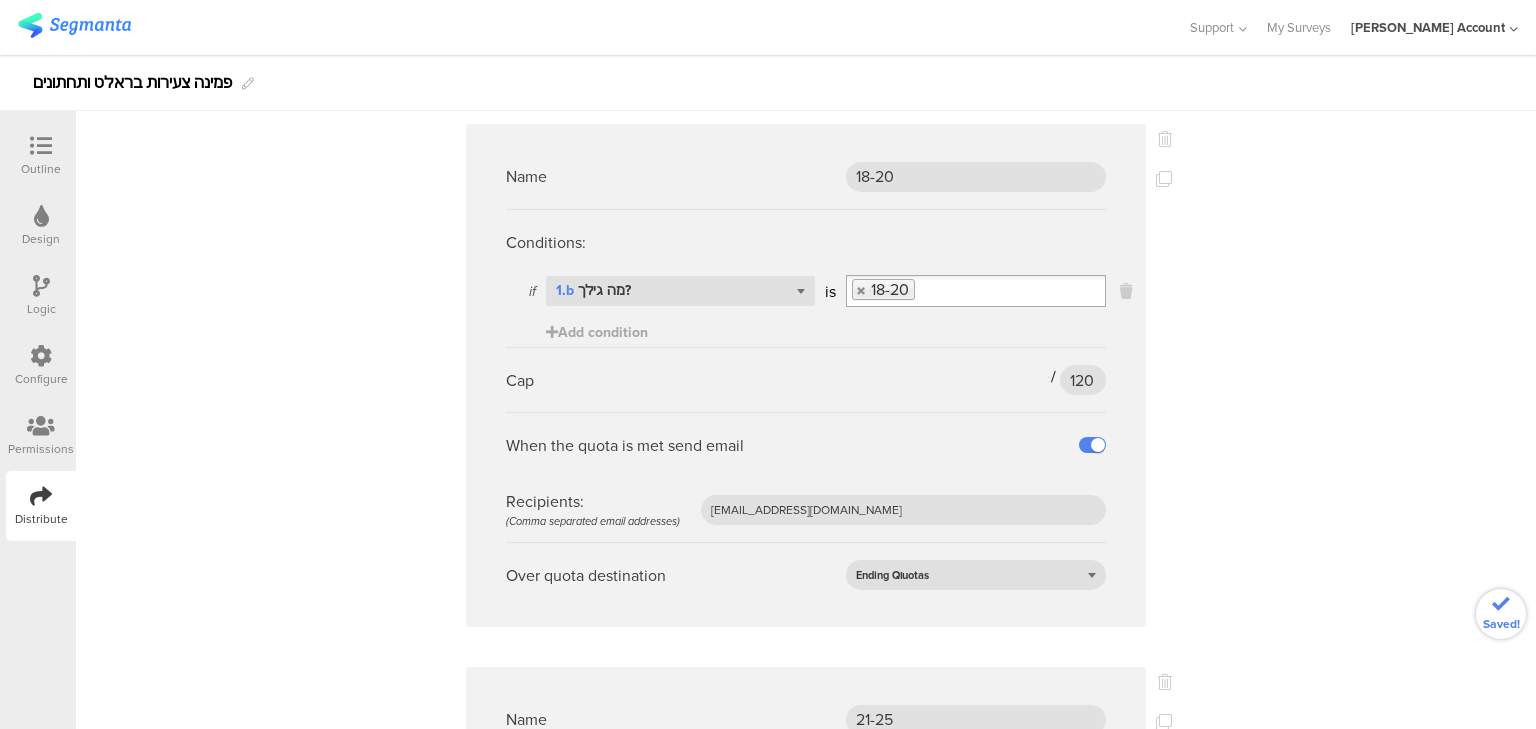 click on "Name
נשים
Conditions:
if
Select question...   1.a האם את/ה
is
אישה
Add condition
Cap
299
/
400
400
When the quota is met send email
Recipients:  (Comma separated email addresses)
odelya@ifocus-r.com
Over quota destination
Ending Qוuotas
Name
15-17
Conditions:
if
Select question...   1.b מה גילך?
is
15-17
Add condition
Cap
81
/
115
115
When the quota is met send email" at bounding box center [806, 417] 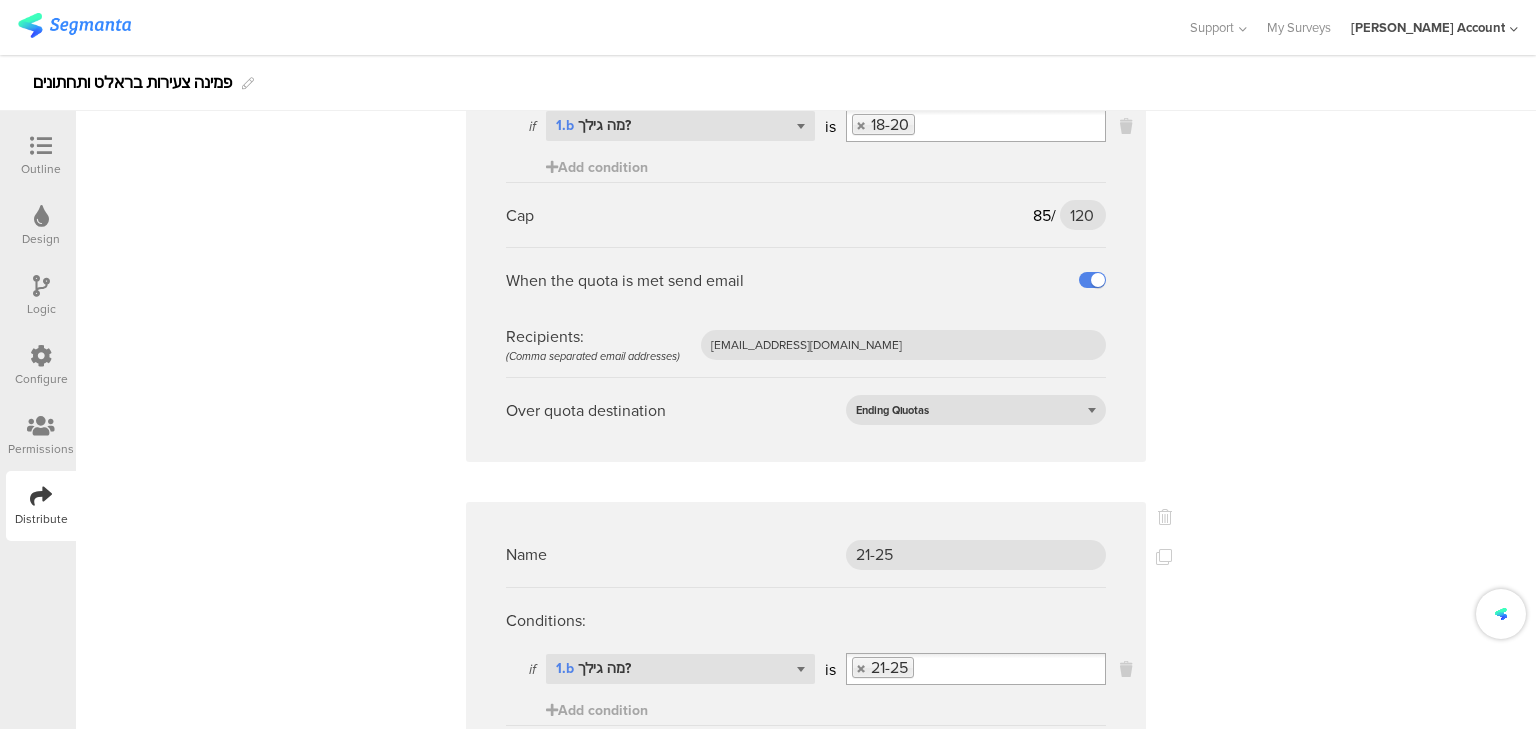 scroll, scrollTop: 1600, scrollLeft: 0, axis: vertical 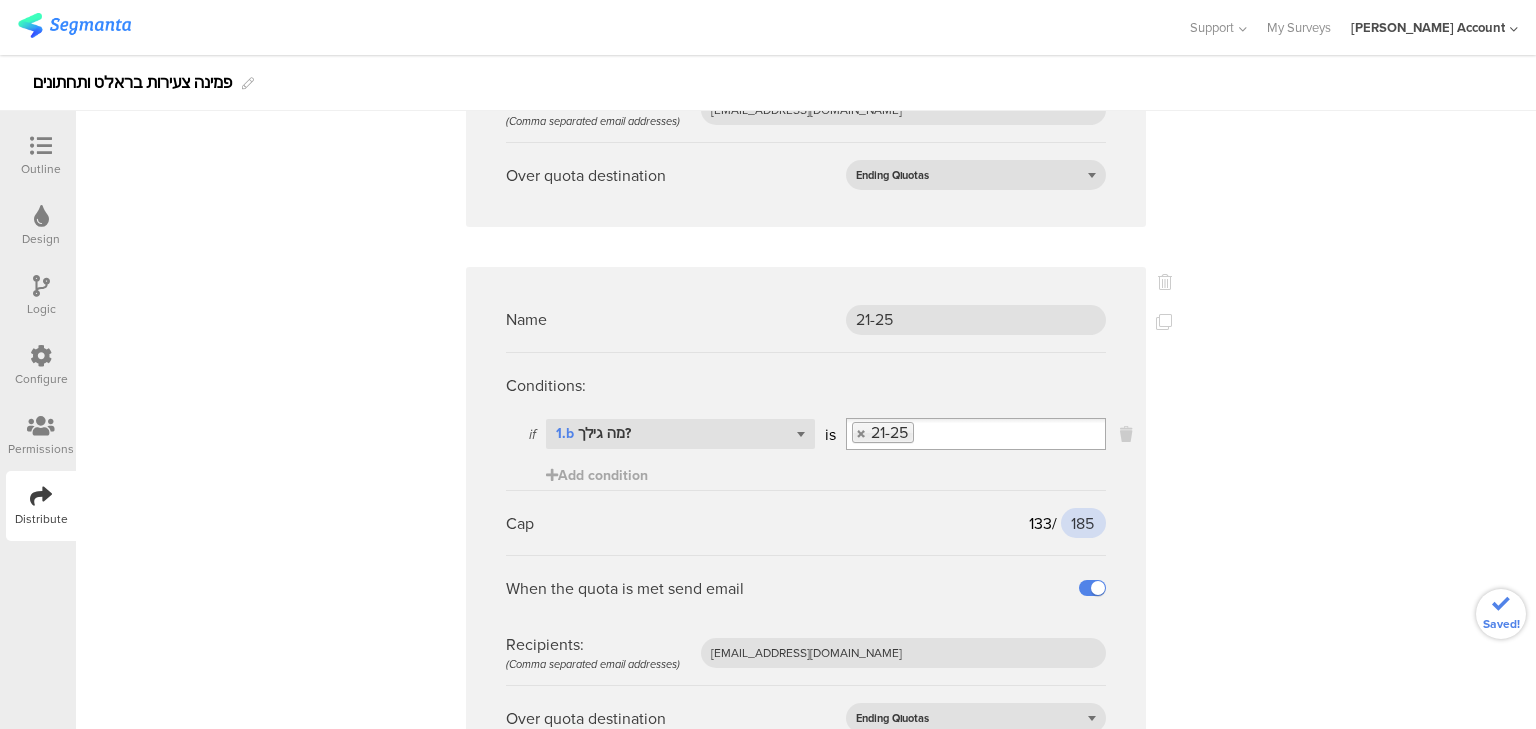 click on "185" at bounding box center (1083, 523) 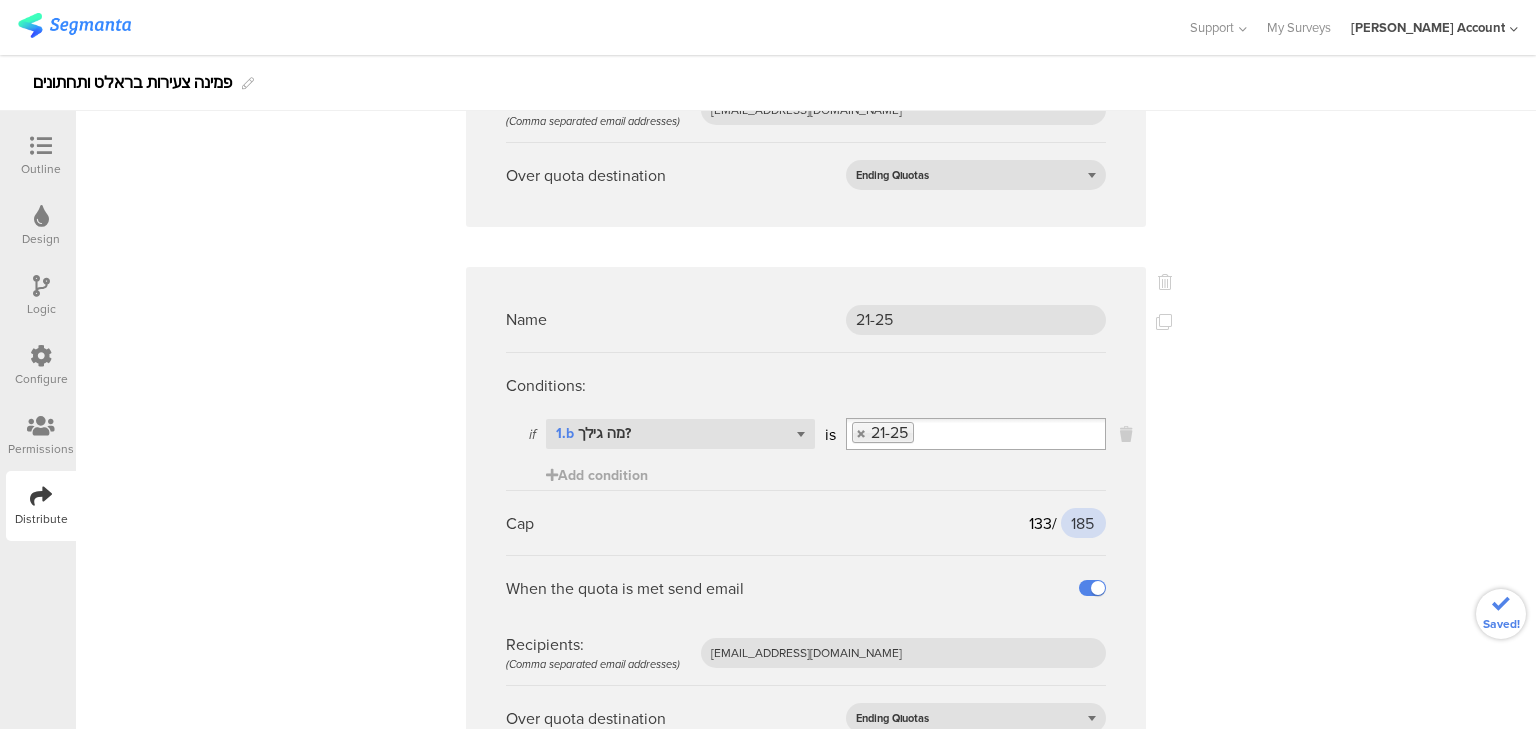 click on "185" at bounding box center (1083, 523) 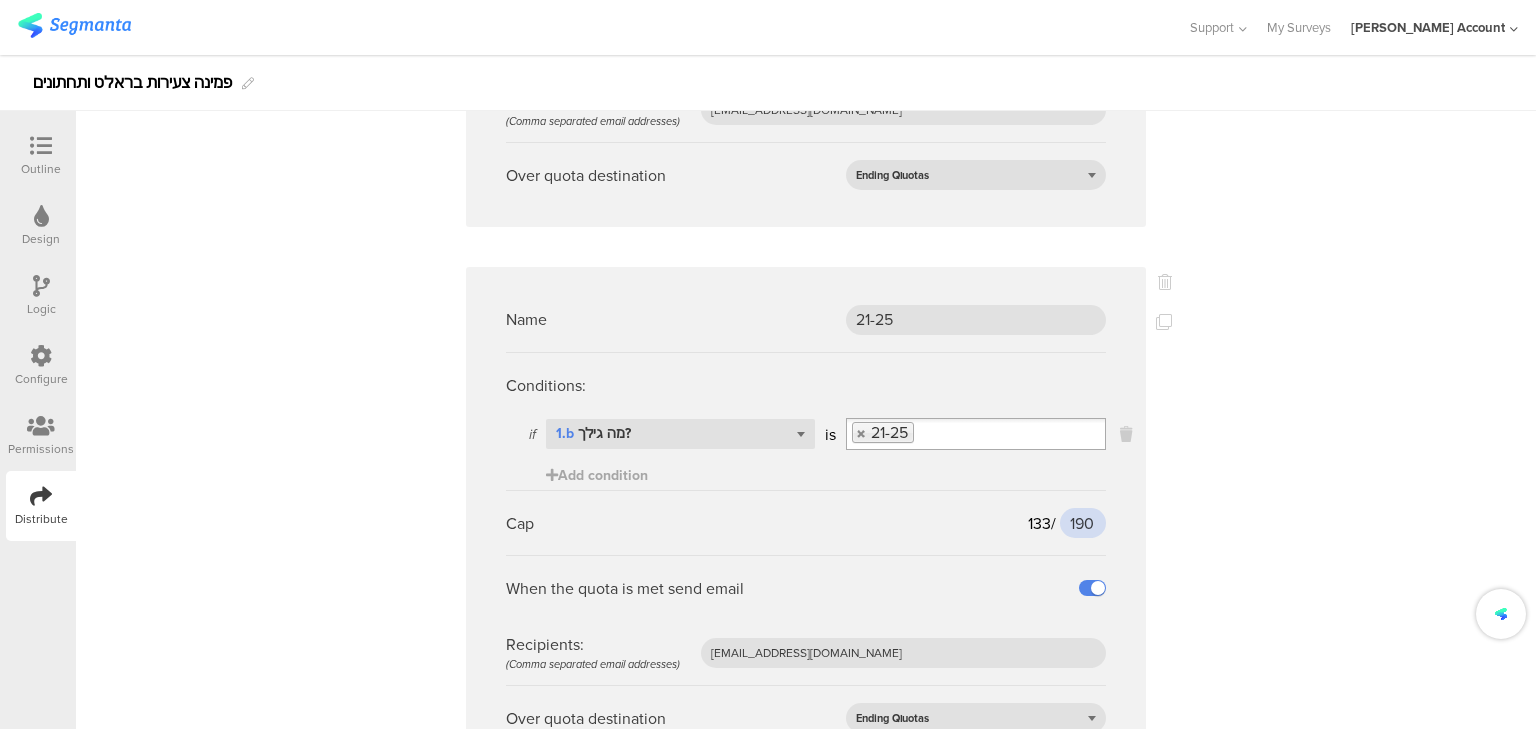 type on "190" 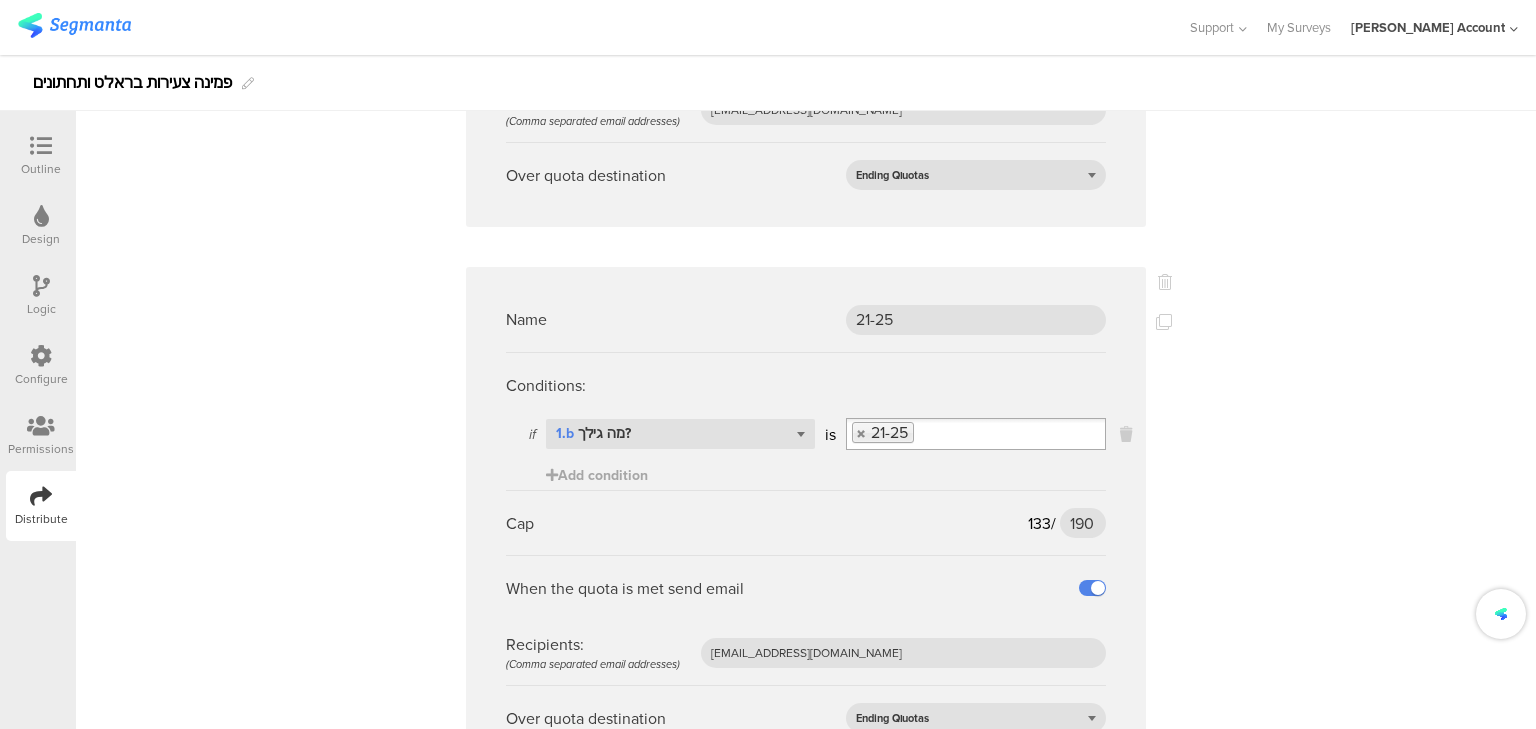 click on "Name
נשים
Conditions:
if
Select question...   1.a האם את/ה
is
אישה
Add condition
Cap
299
/
400
400
When the quota is met send email
Recipients:  (Comma separated email addresses)
odelya@ifocus-r.com
Over quota destination
Ending Qוuotas
Name
15-17
Conditions:
if
Select question...   1.b מה גילך?
is
15-17
Add condition
Cap
81
/
115
115
When the quota is met send email" at bounding box center [806, 17] 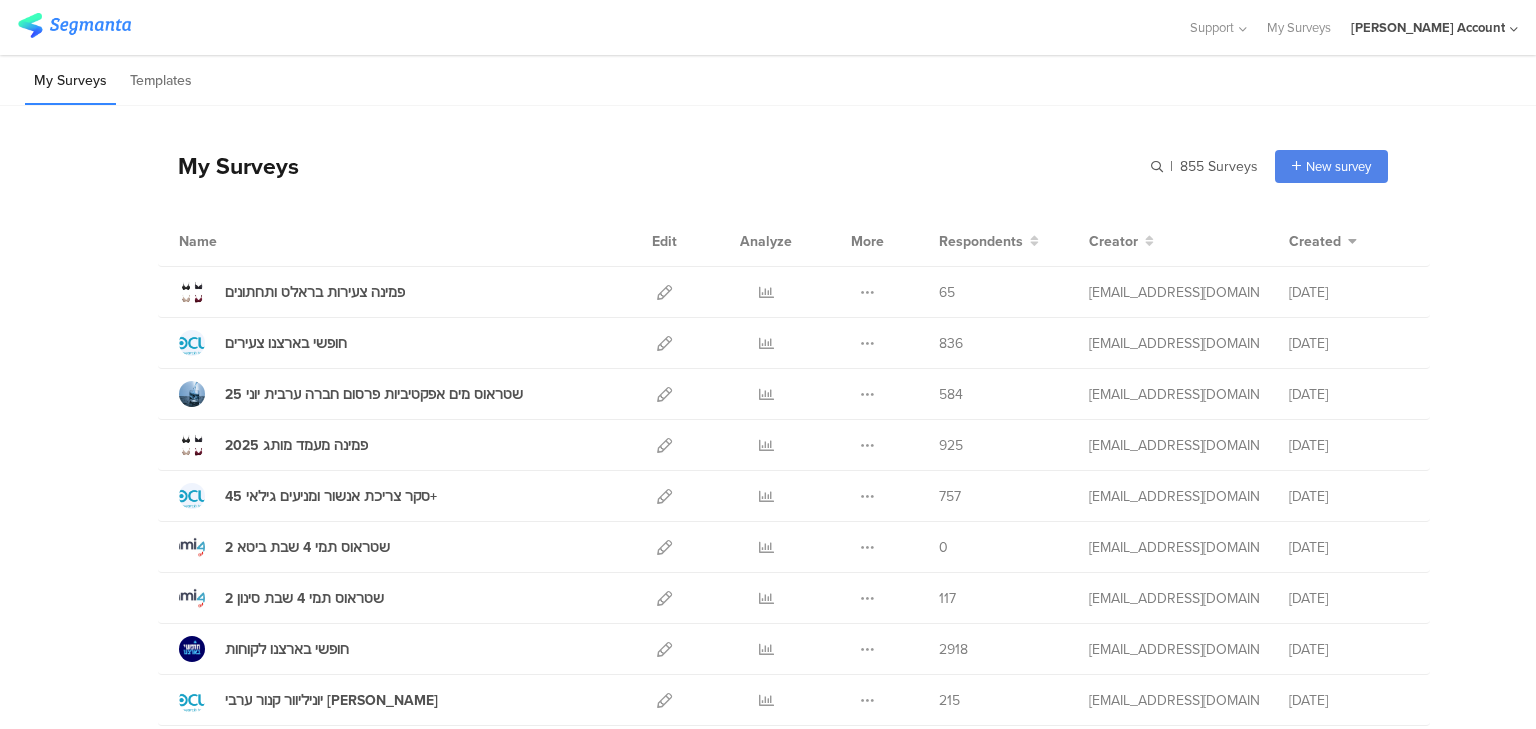 scroll, scrollTop: 0, scrollLeft: 0, axis: both 